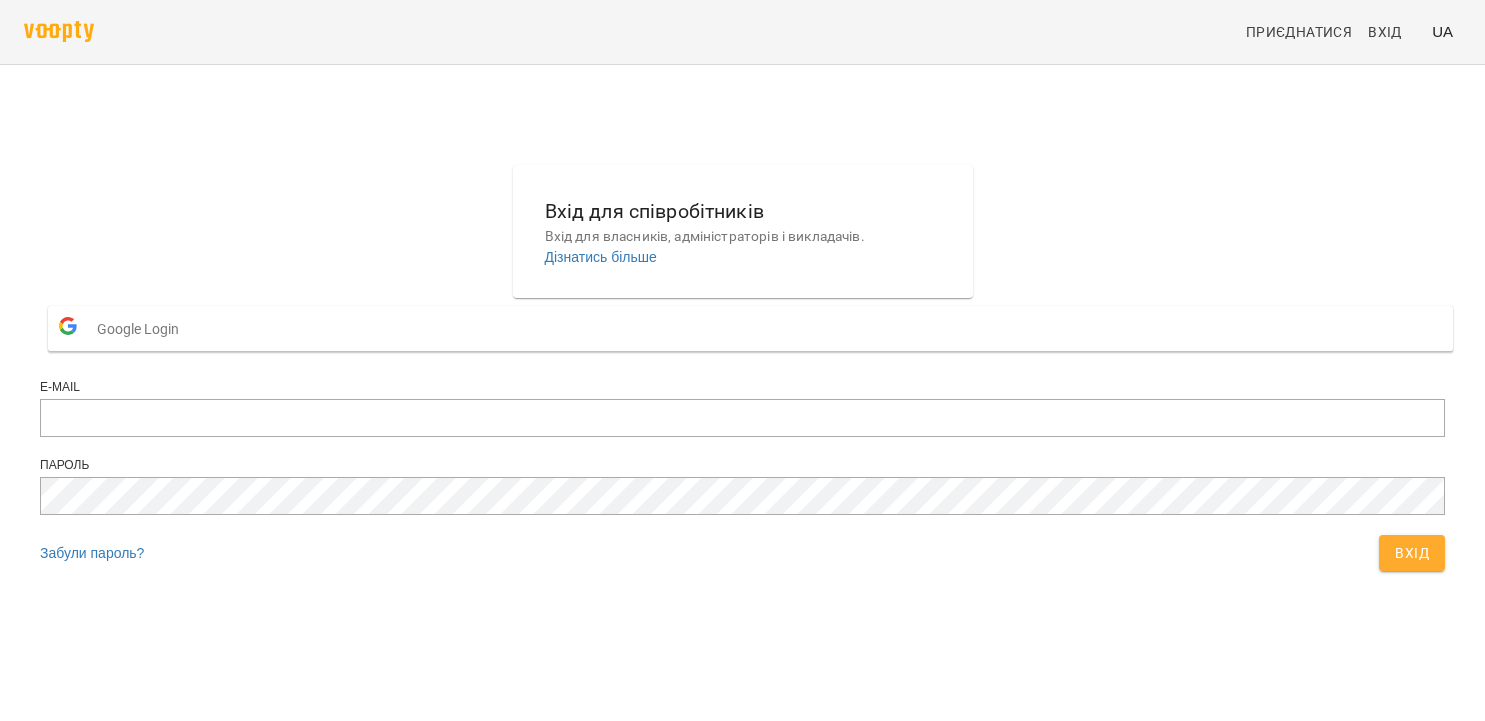 scroll, scrollTop: 0, scrollLeft: 0, axis: both 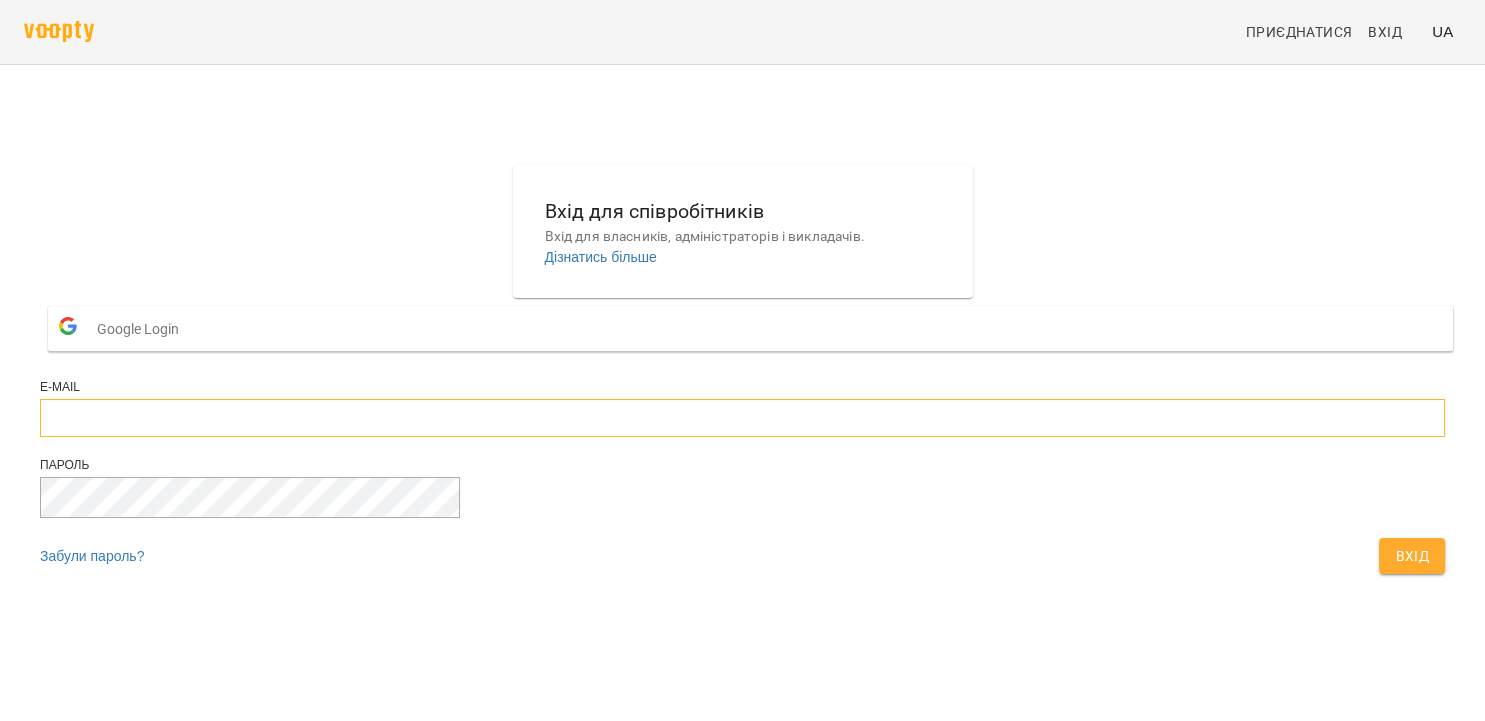 click at bounding box center [742, 418] 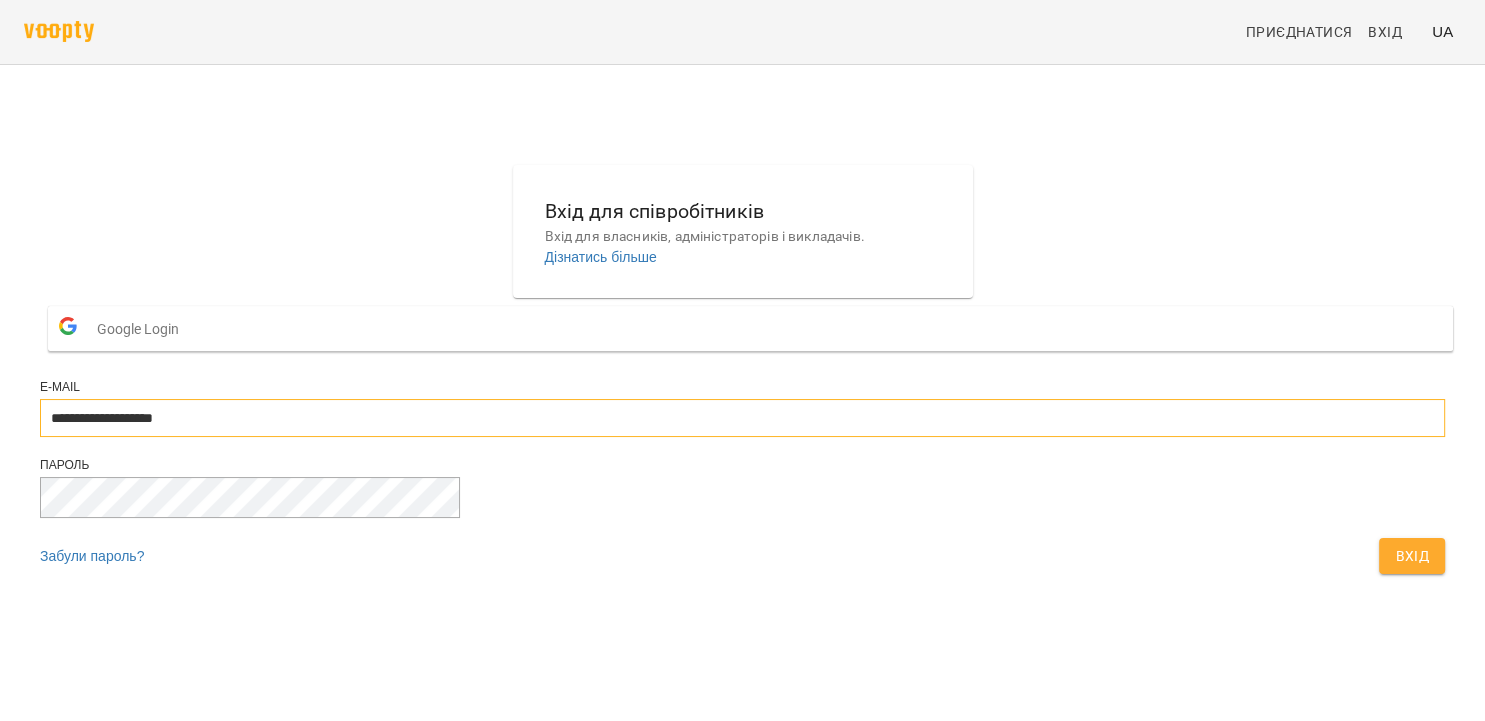 type on "**********" 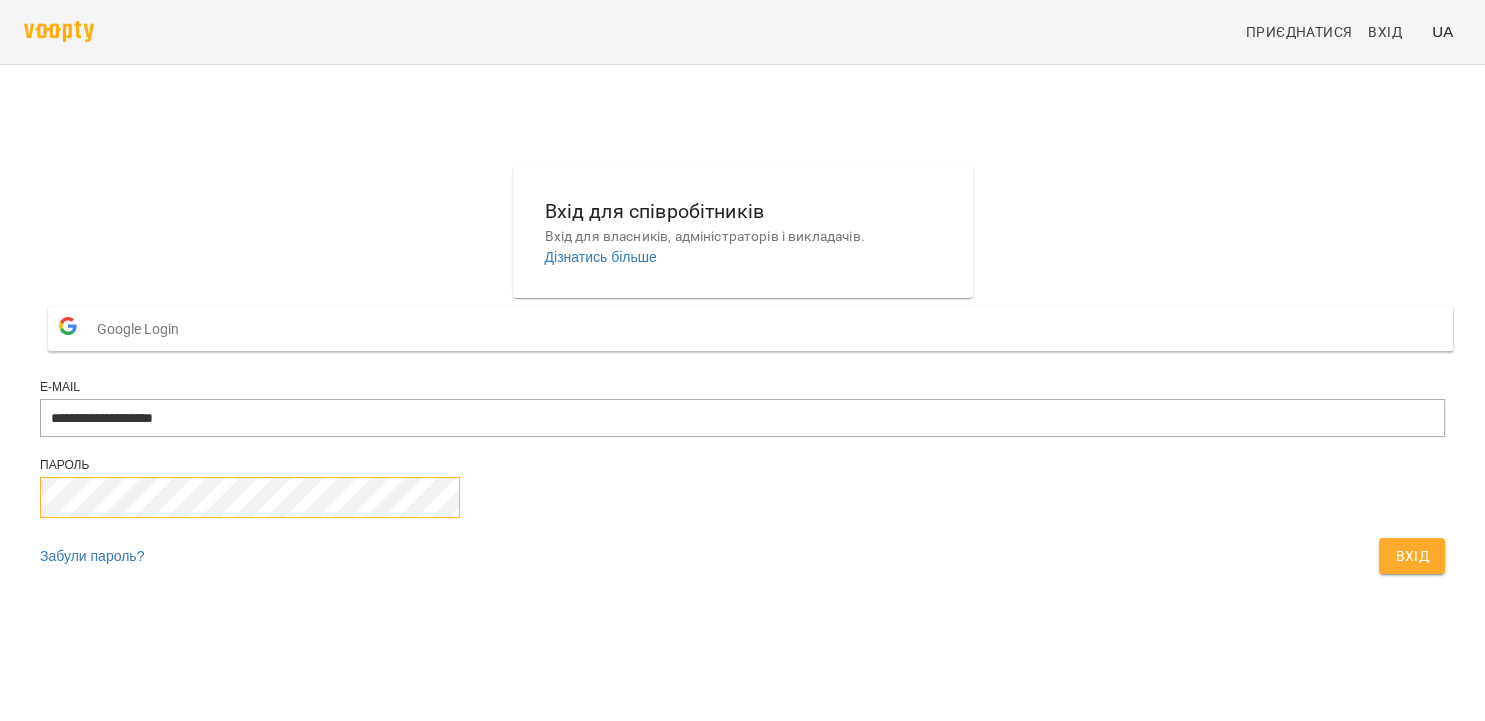 click on "Вхід" at bounding box center (1412, 556) 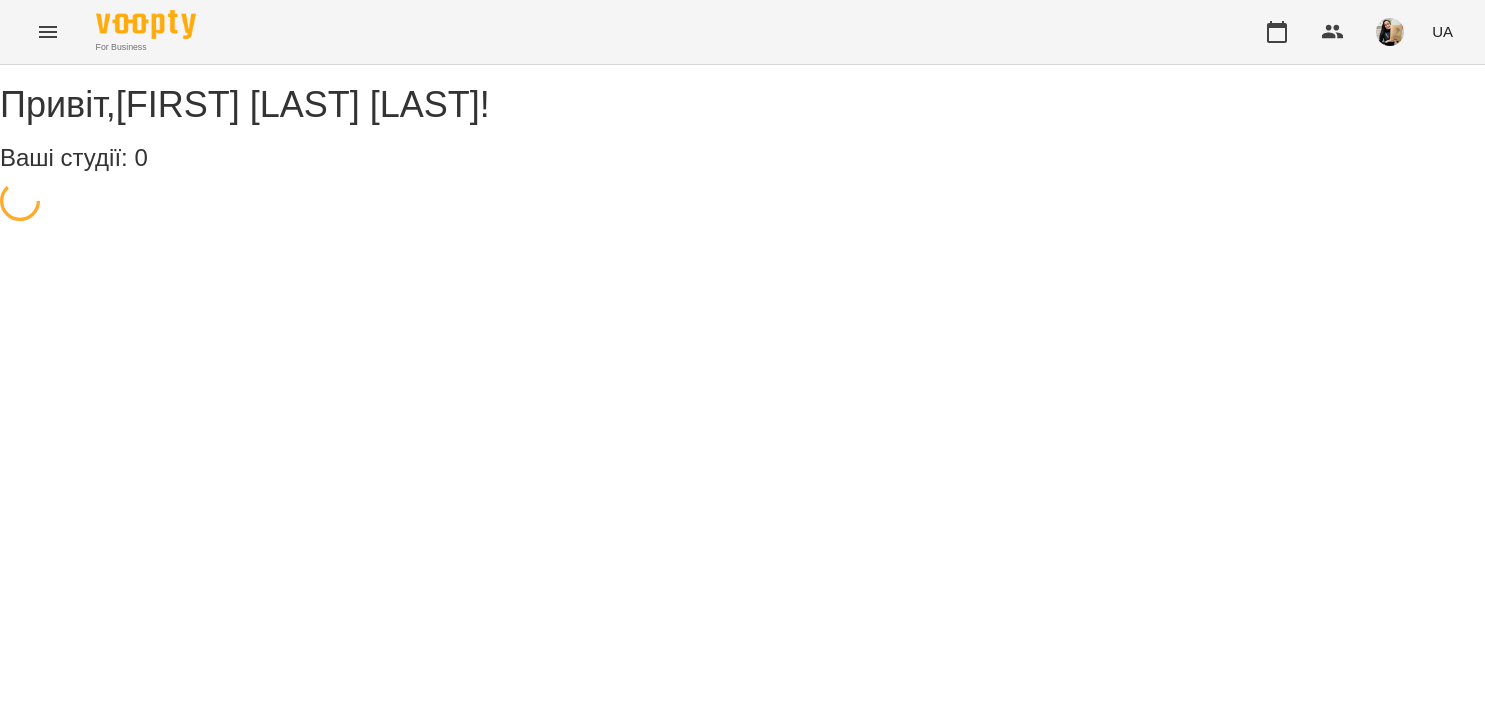 scroll, scrollTop: 0, scrollLeft: 0, axis: both 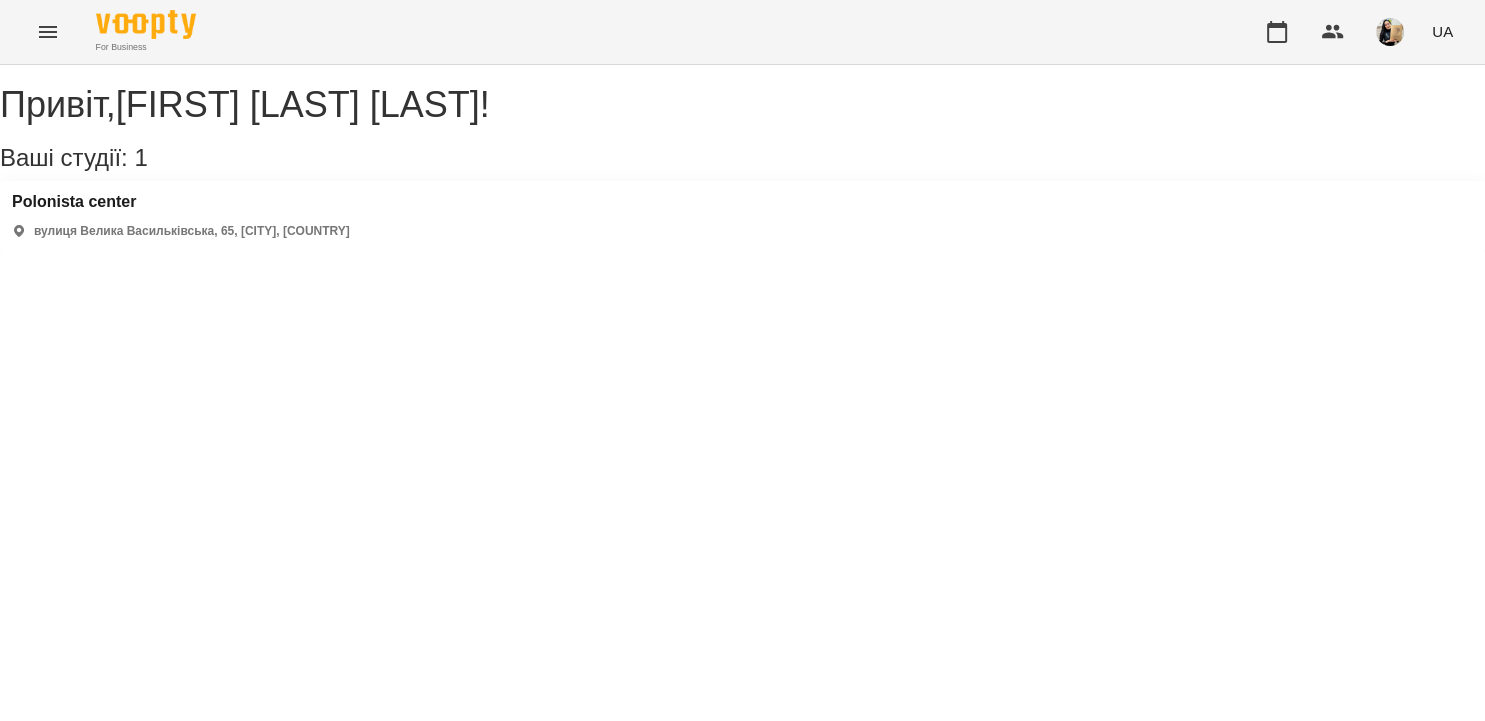 click 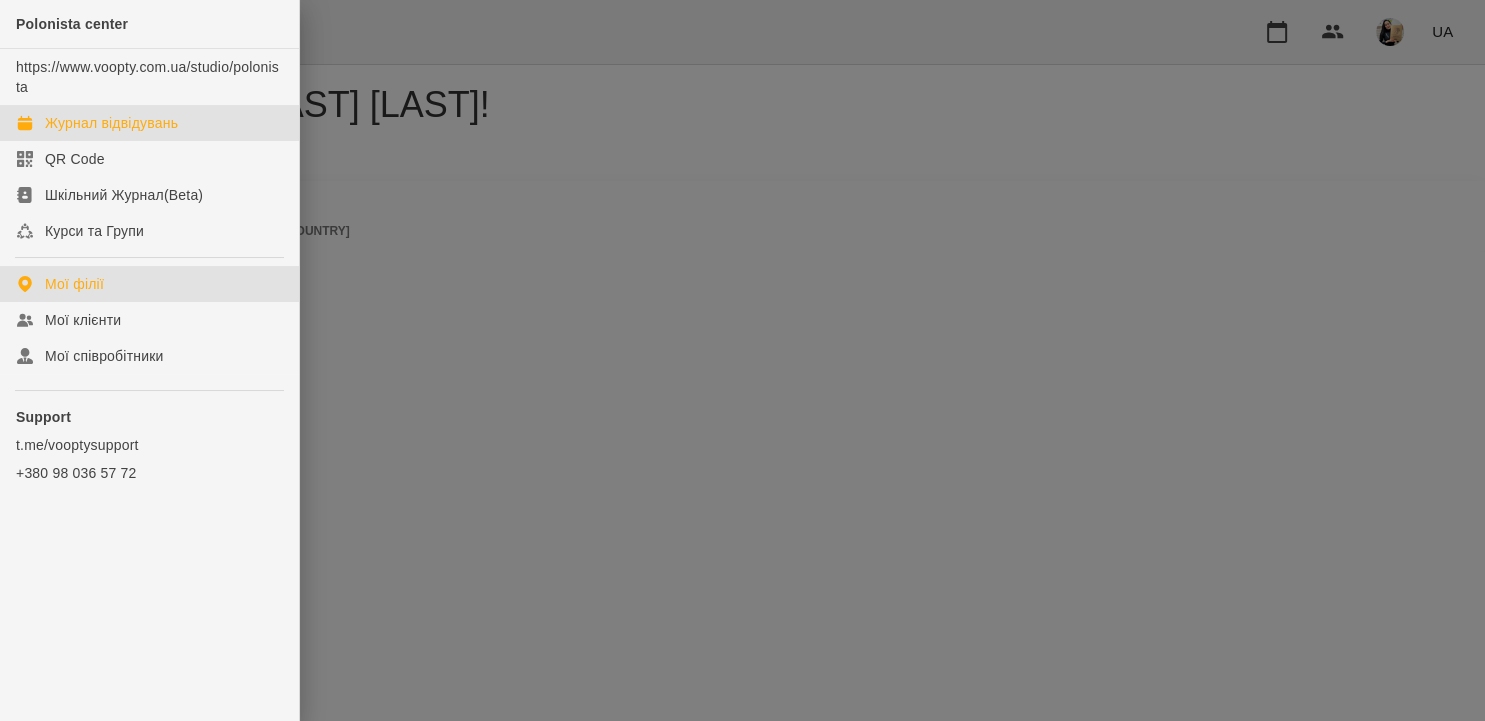 click on "Журнал відвідувань" at bounding box center (111, 123) 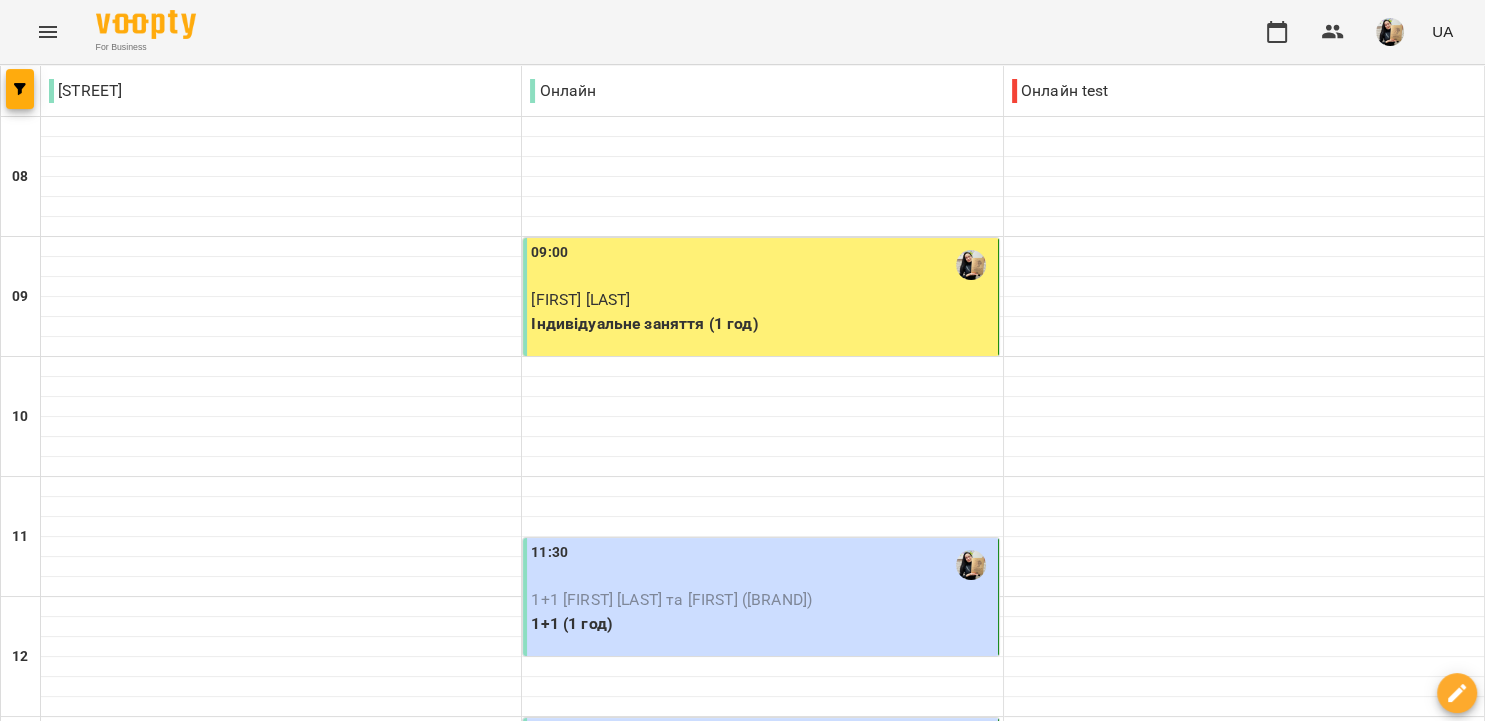click on "вт" at bounding box center (424, 1943) 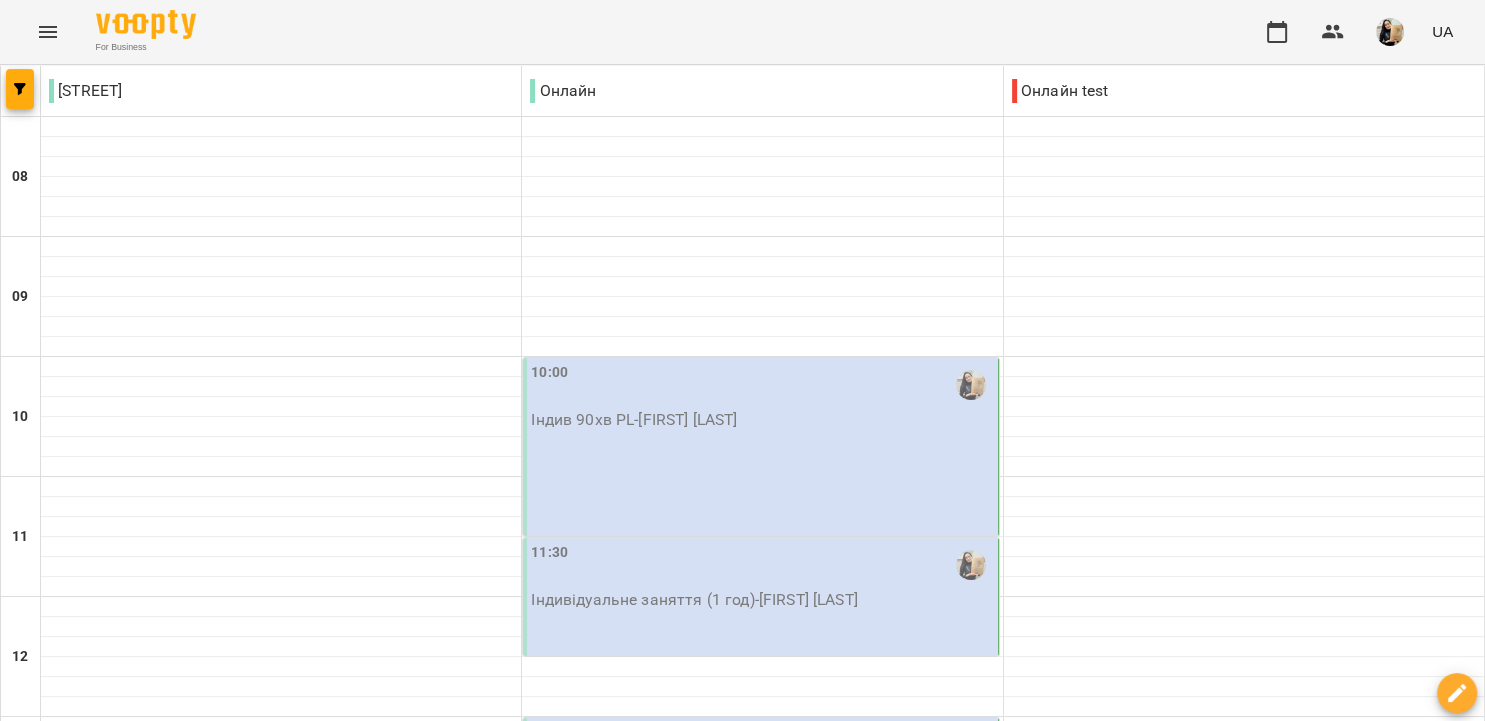 click on "10:00" at bounding box center [762, 385] 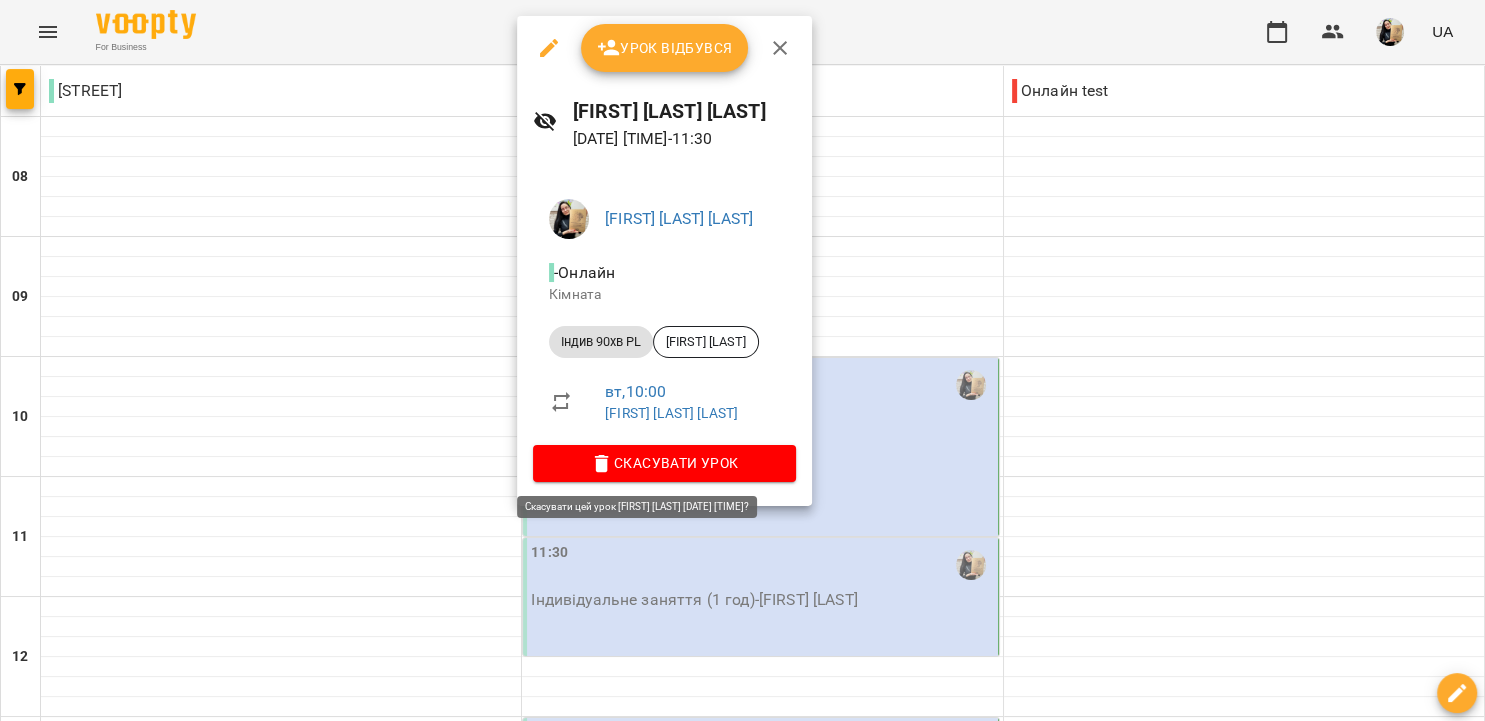 click on "Скасувати Урок" at bounding box center [664, 463] 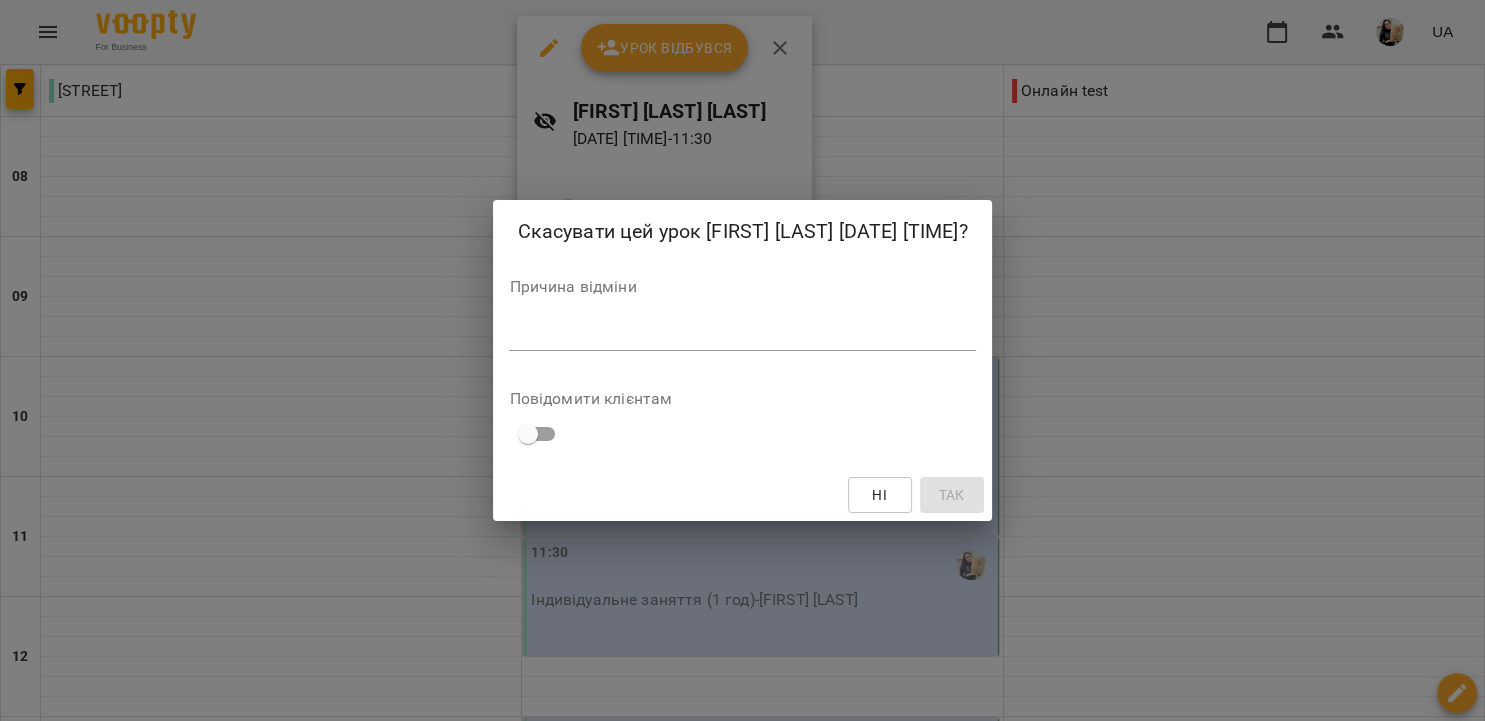 click on "*" at bounding box center (742, 335) 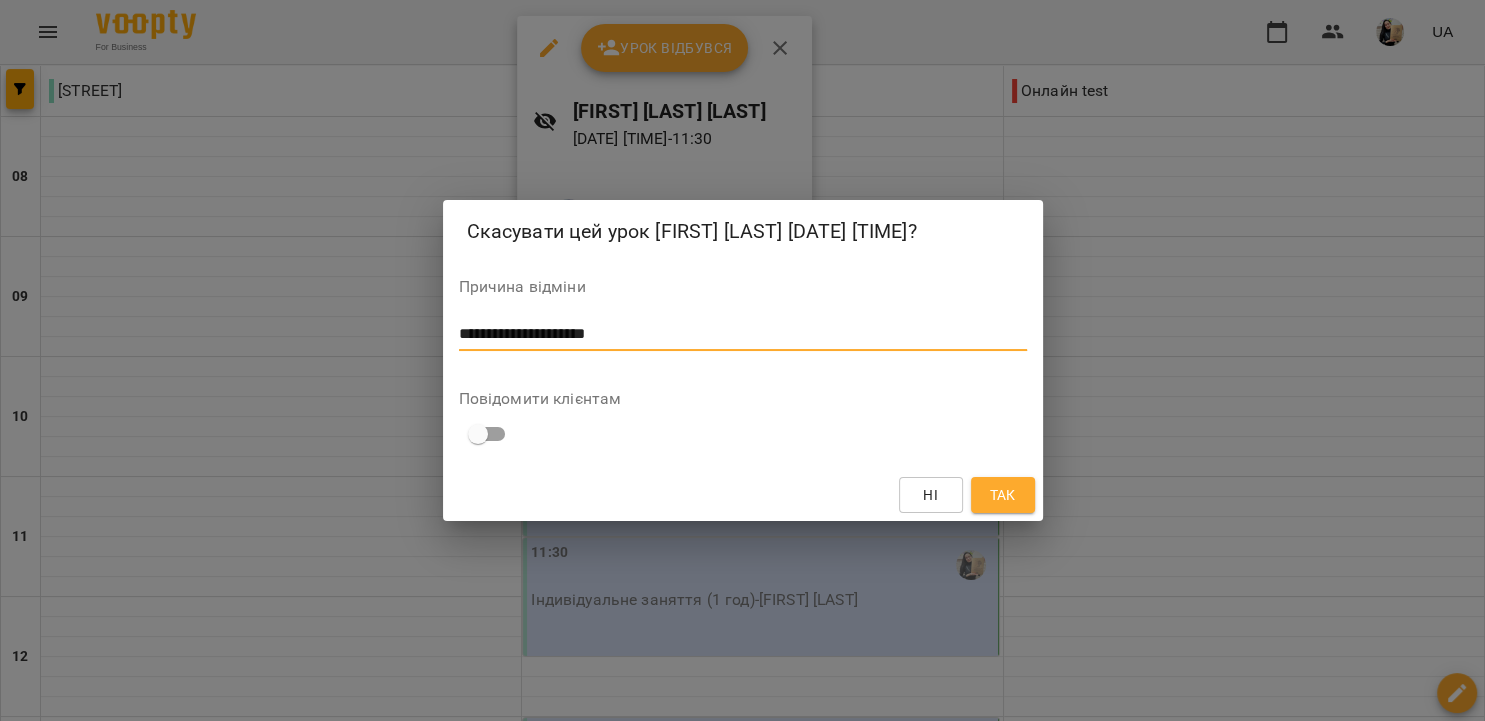 type on "**********" 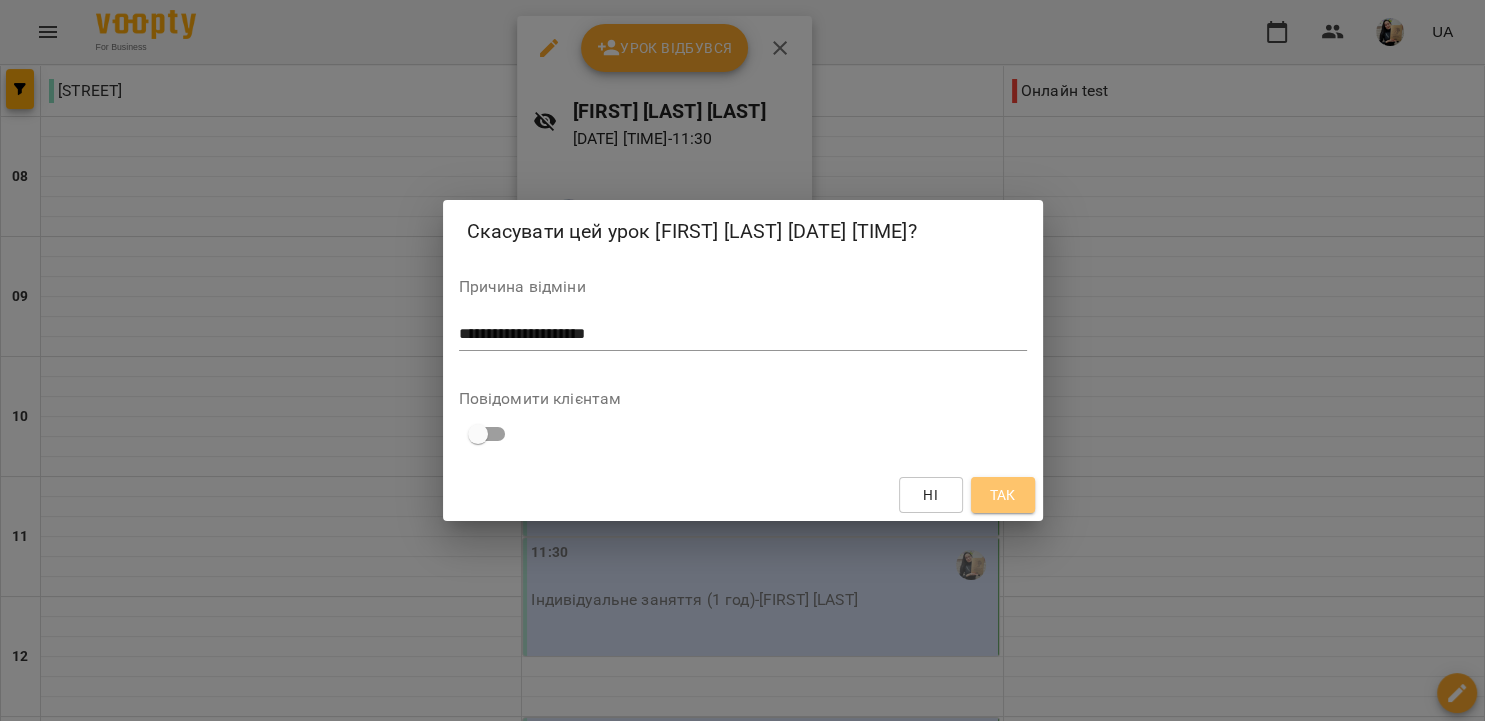 click on "Так" at bounding box center (1003, 495) 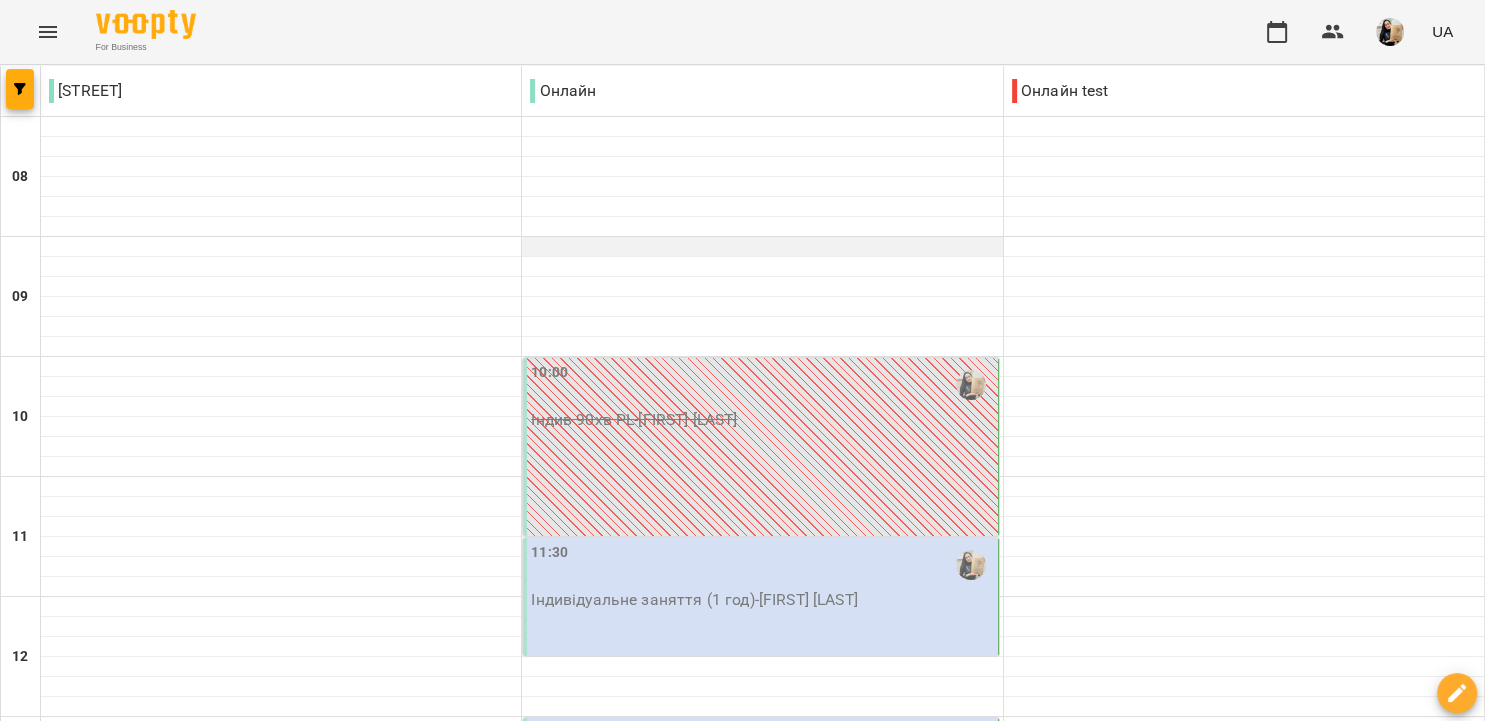 click at bounding box center [762, 247] 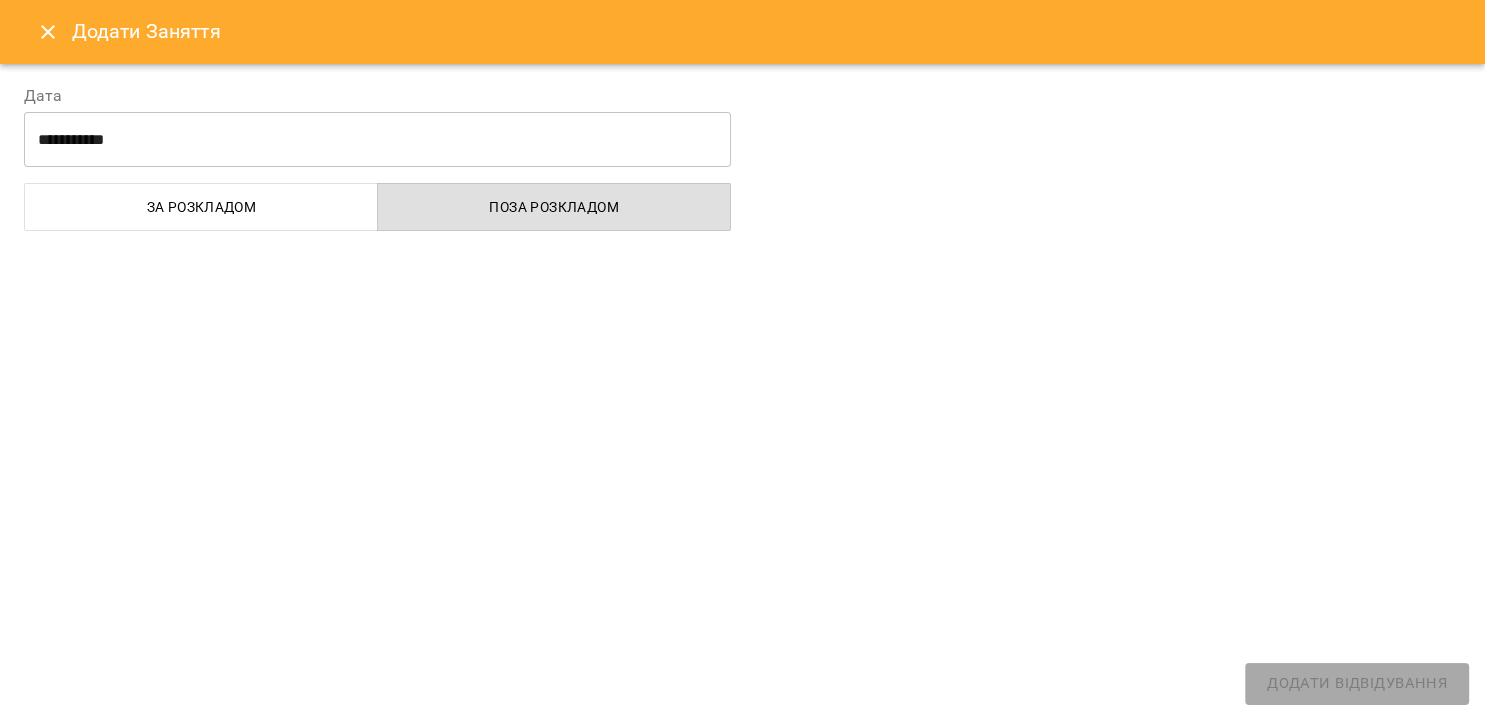 select on "**********" 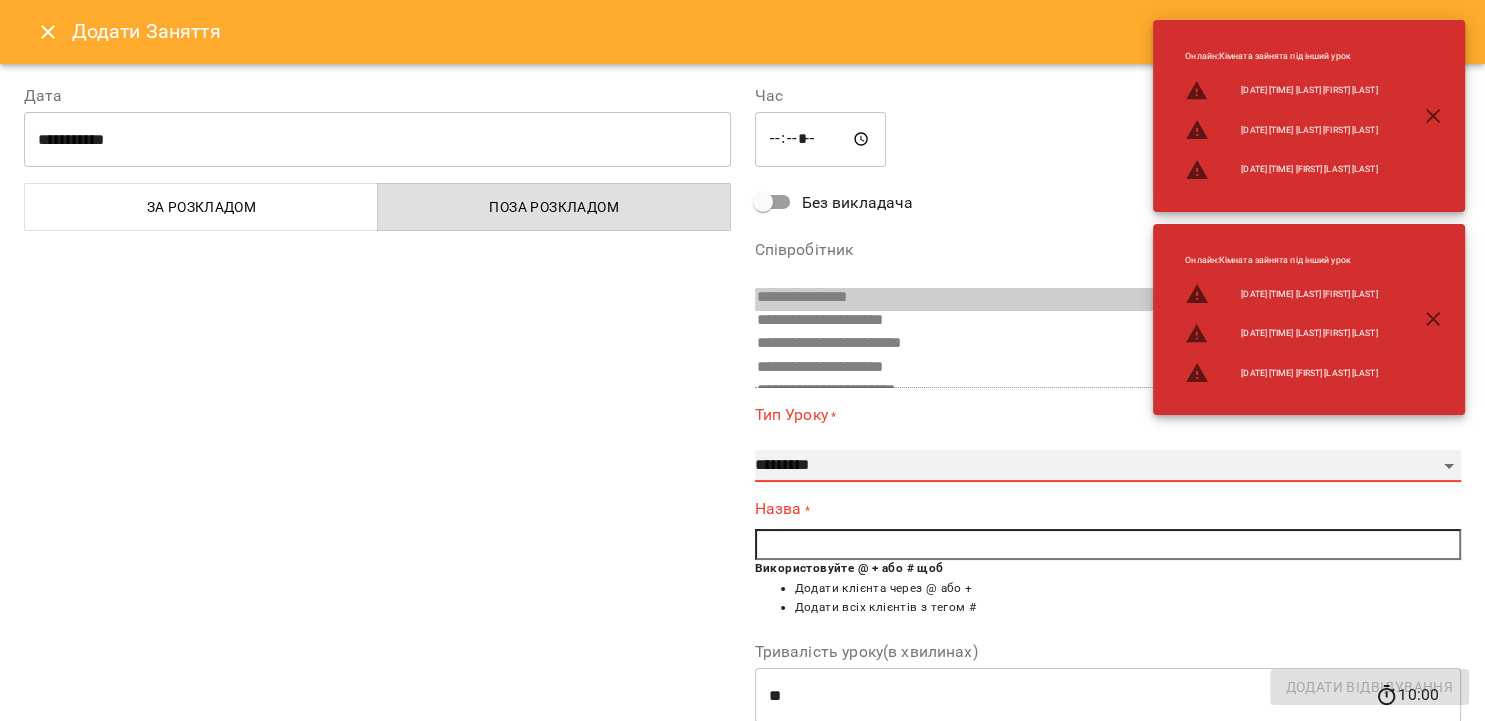select on "**********" 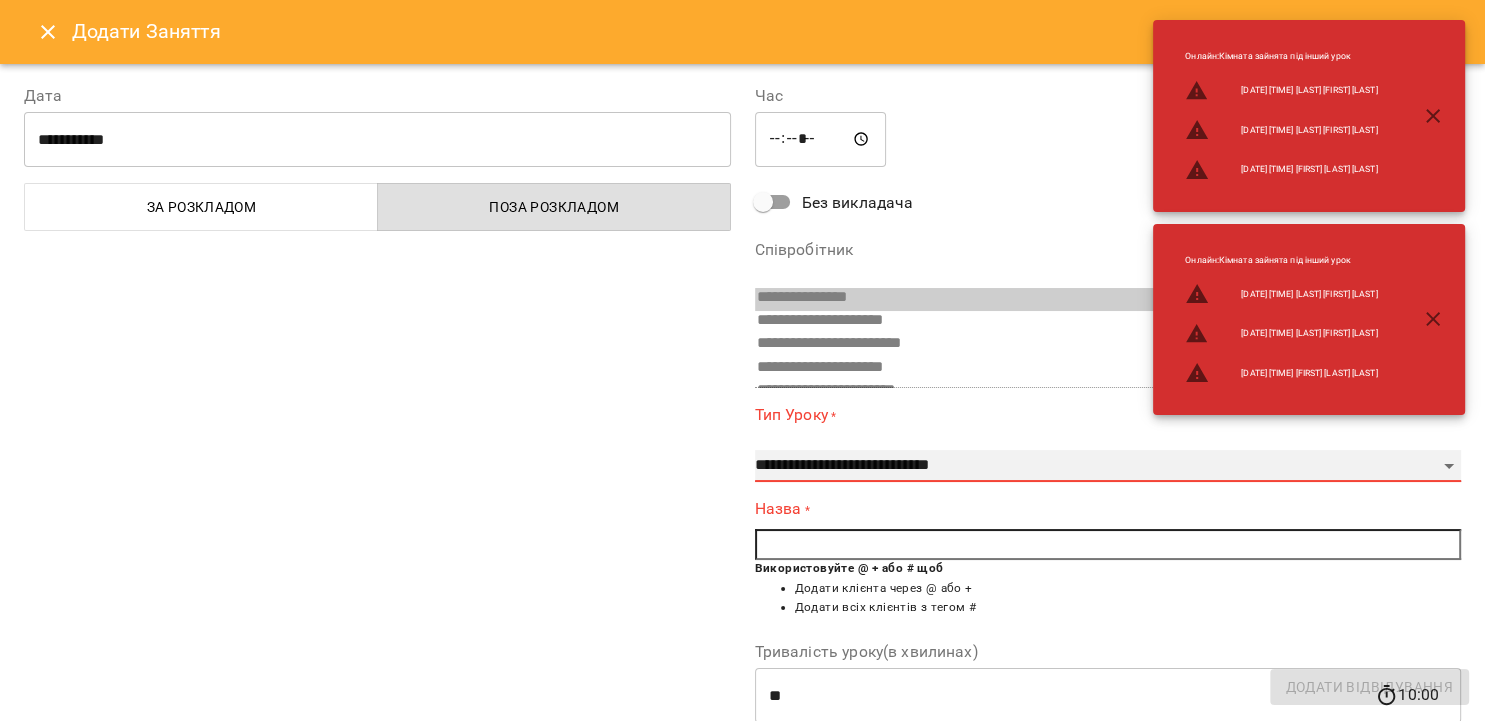 click on "**********" at bounding box center [0, 0] 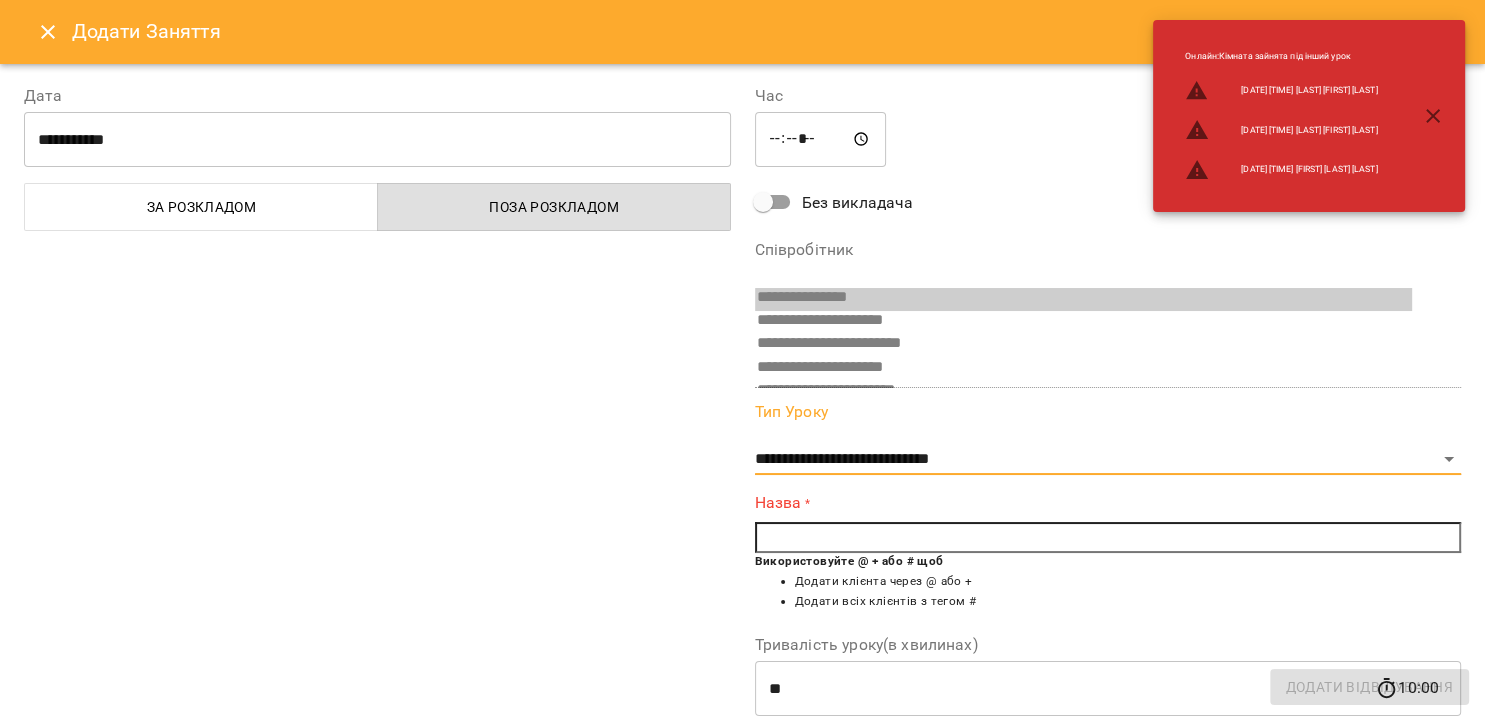 click at bounding box center [1108, 538] 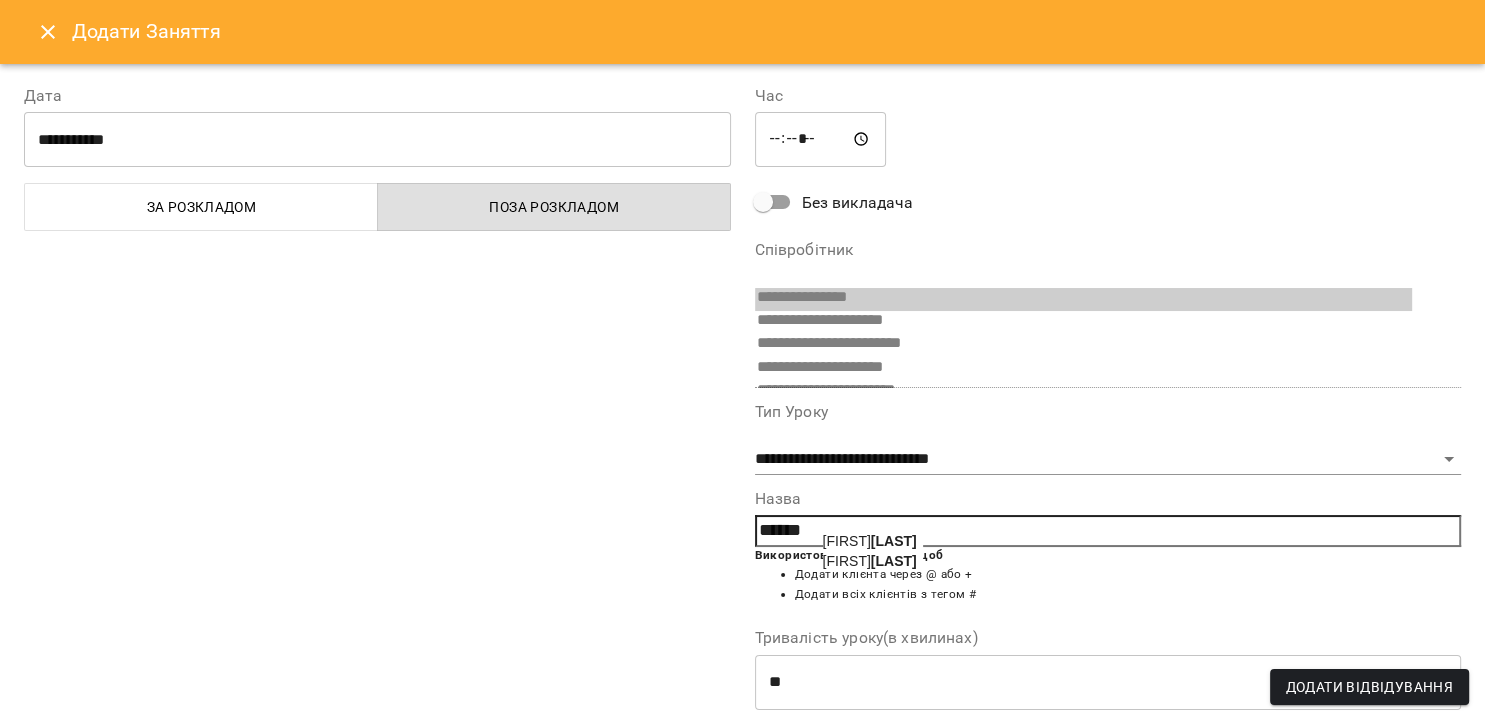 click on "[LAST]" at bounding box center (894, 561) 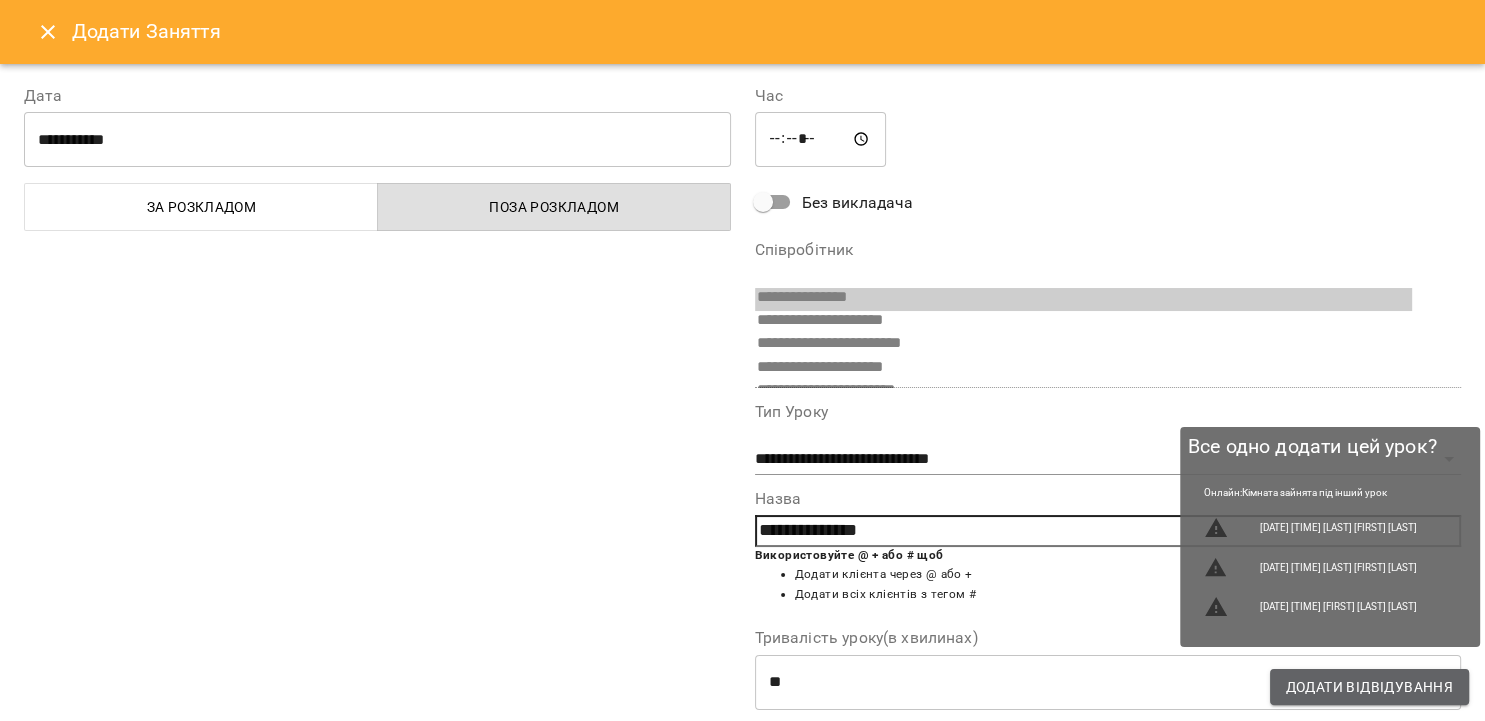 click on "Додати Відвідування" at bounding box center [1369, 687] 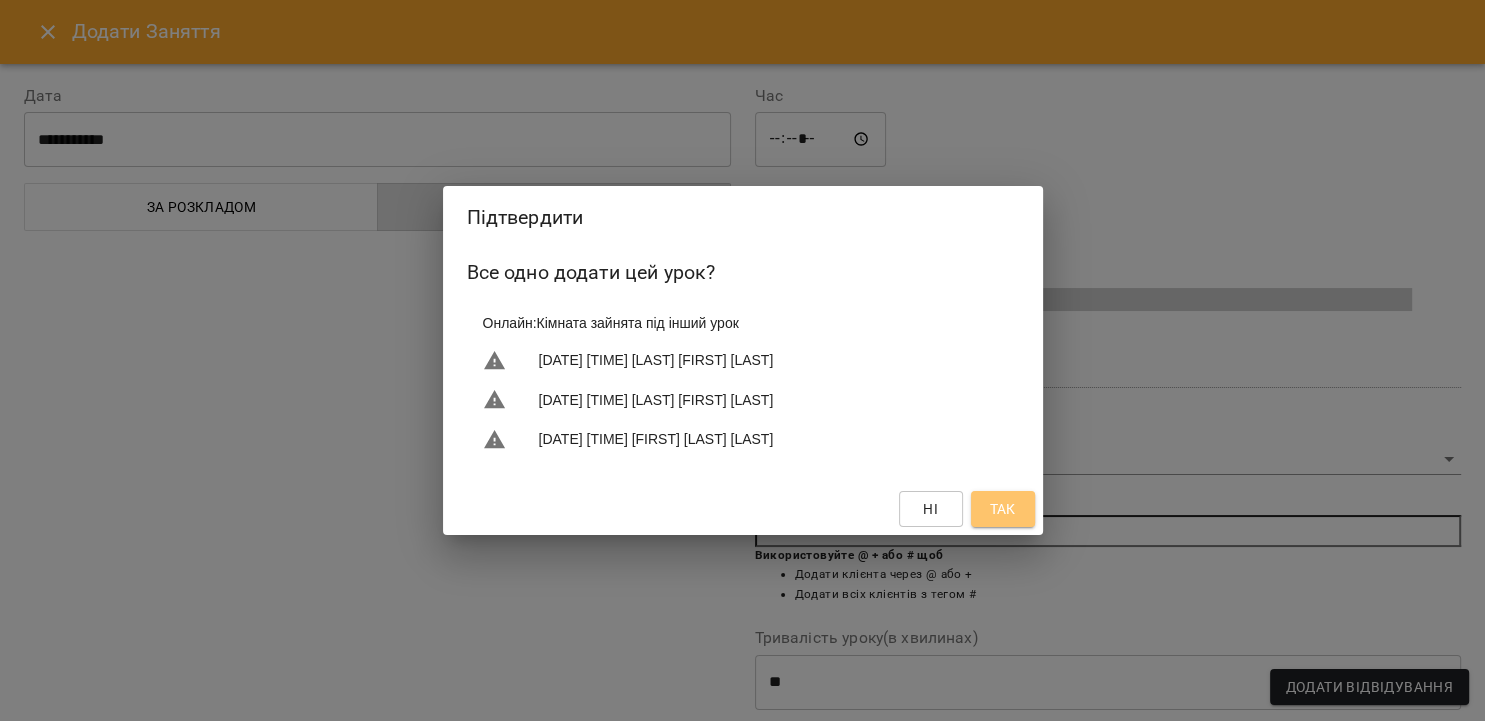 click on "Так" at bounding box center (1003, 509) 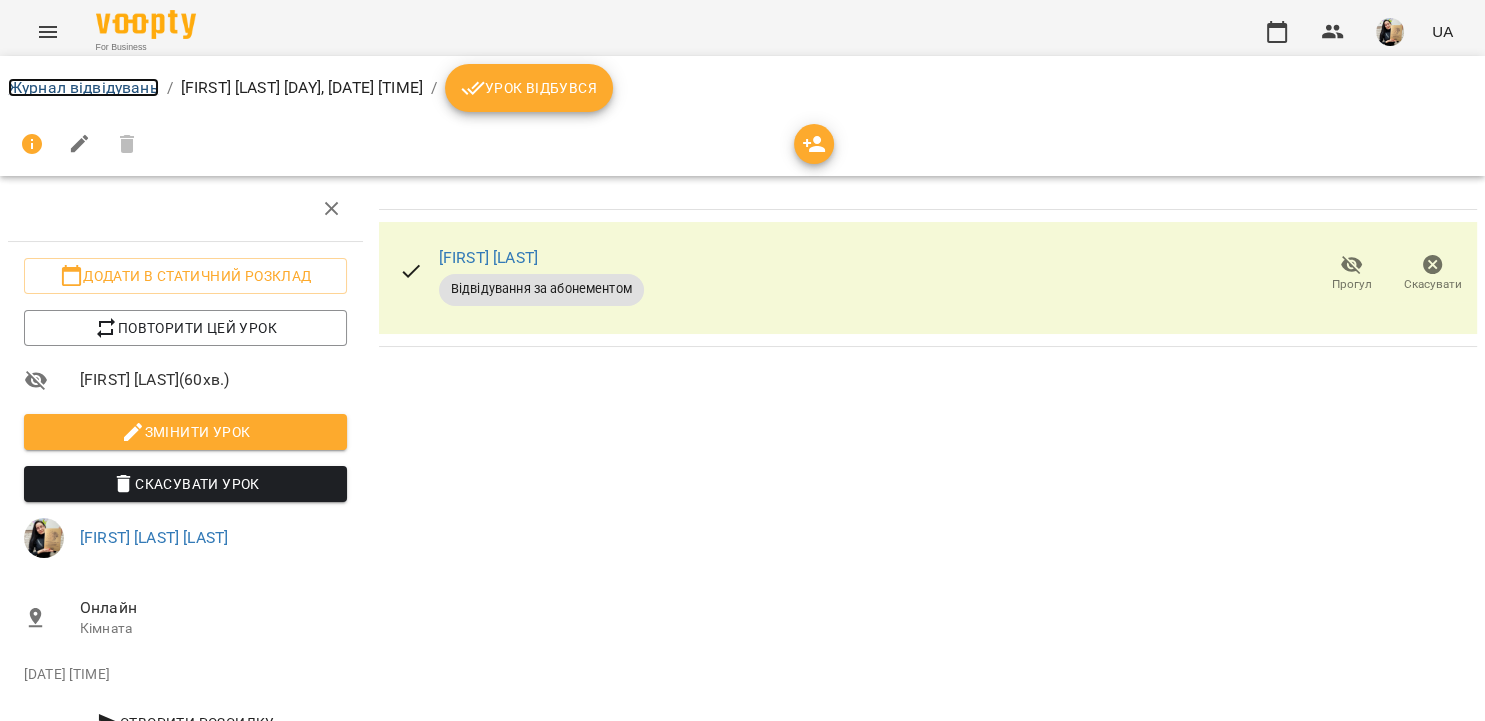 click on "Журнал відвідувань" at bounding box center (83, 87) 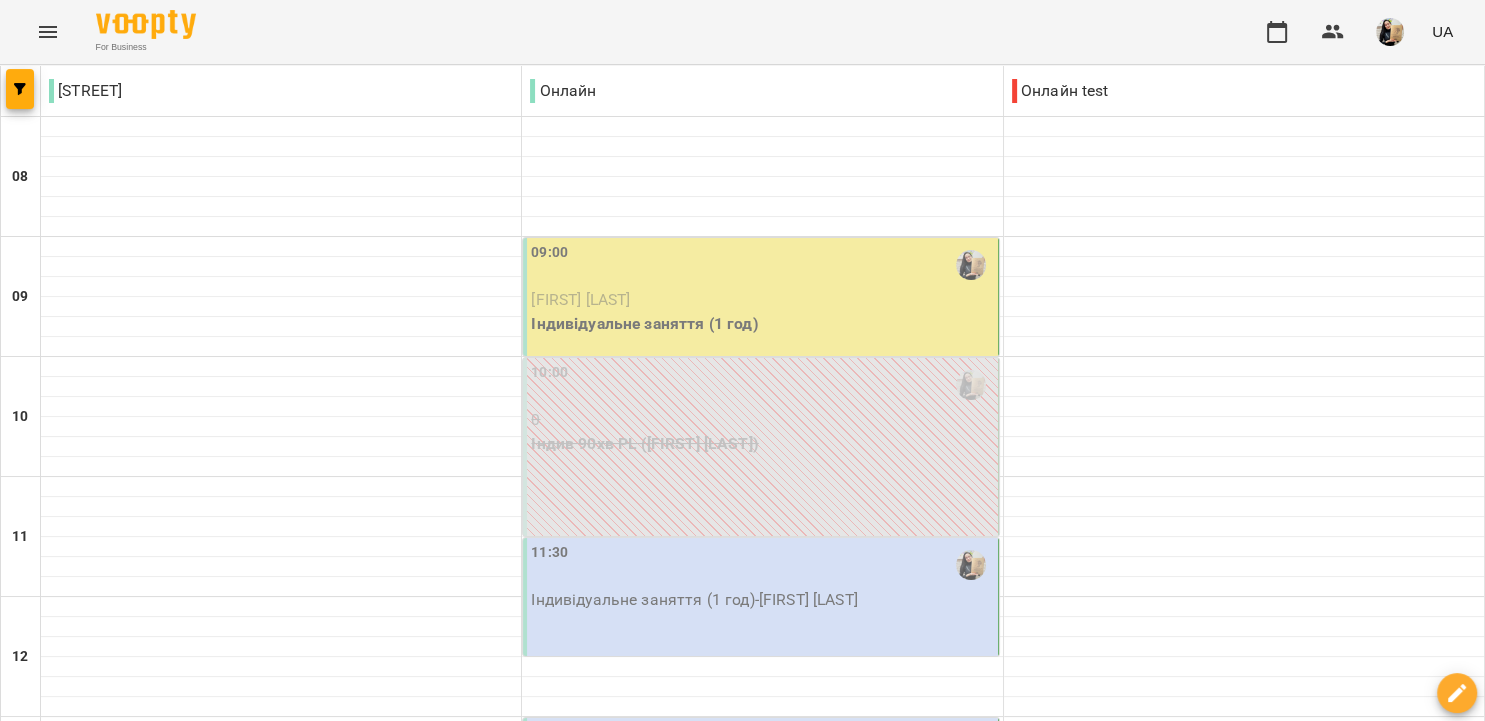 click on "09:00" at bounding box center [762, 265] 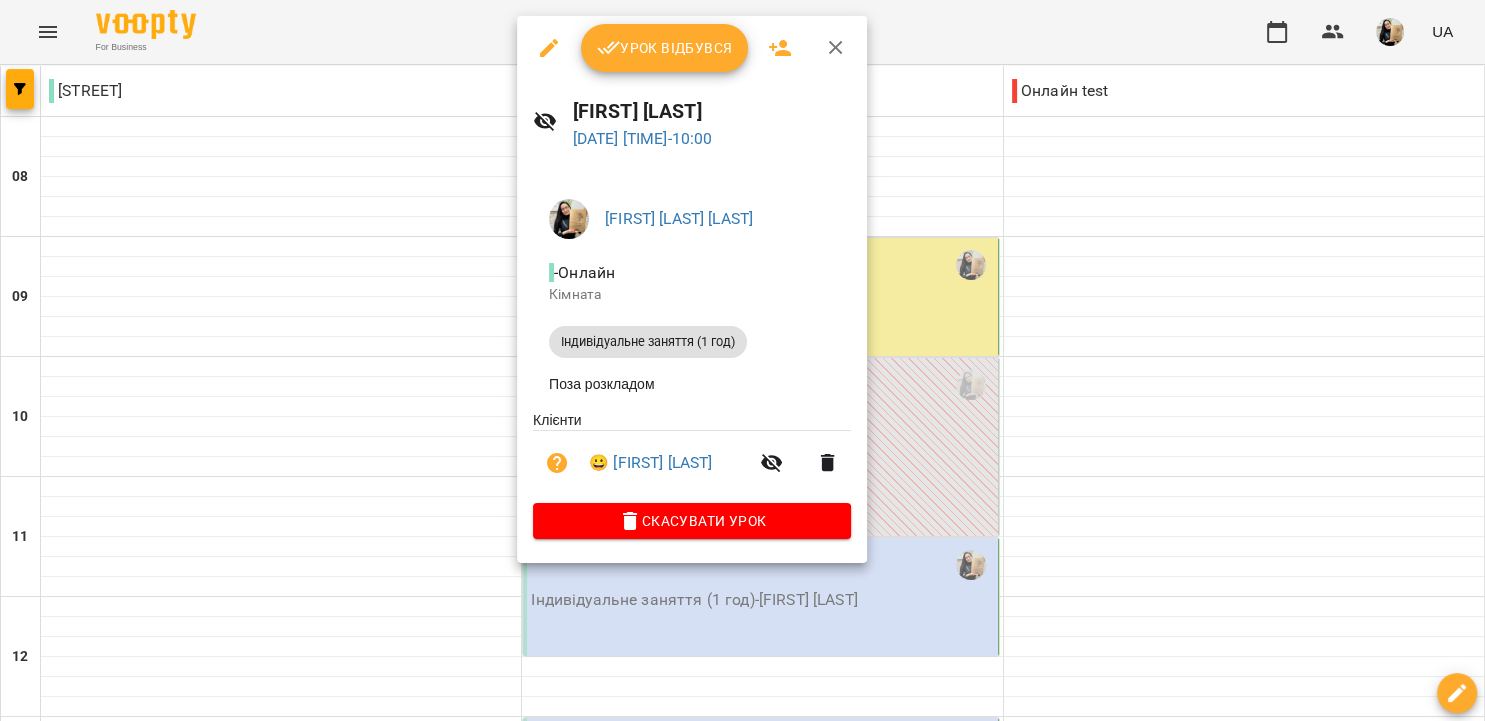 click on "Урок відбувся" at bounding box center [665, 48] 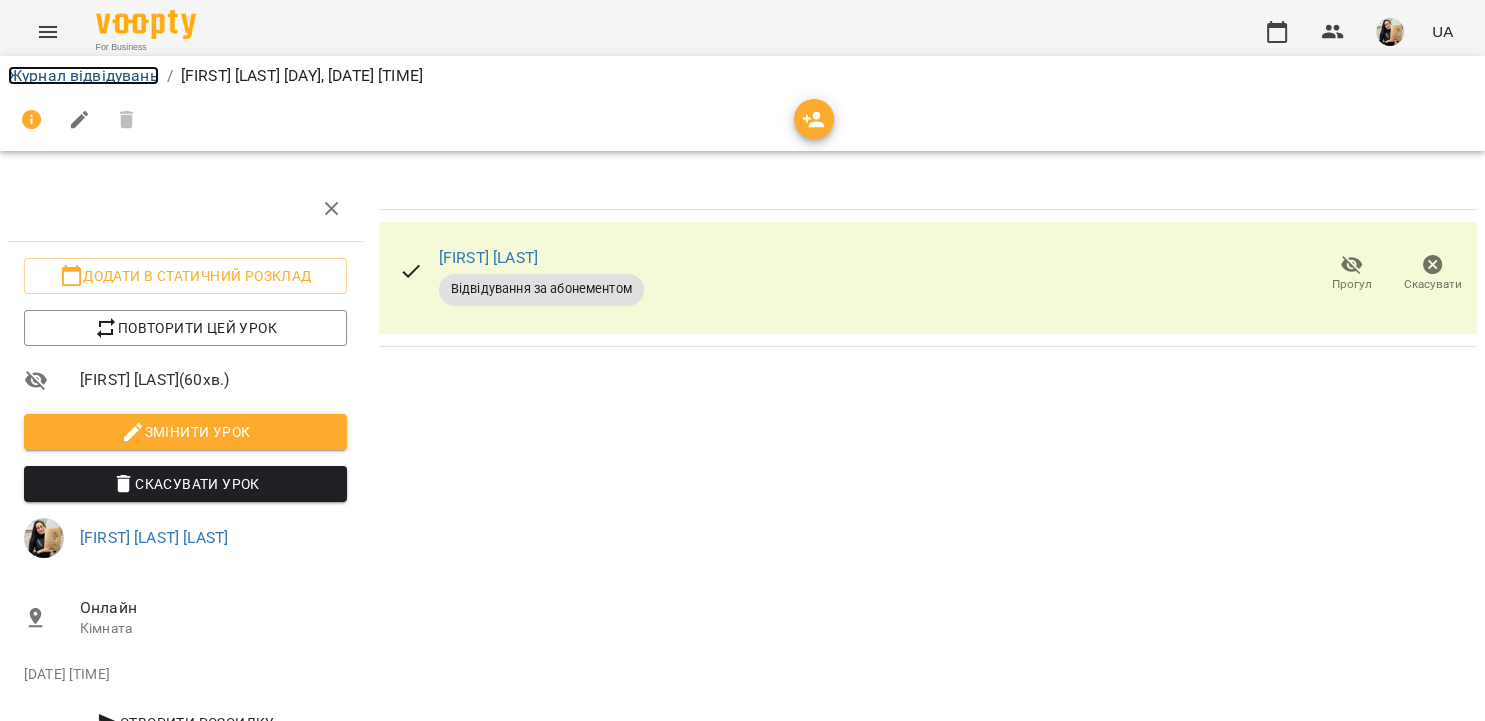 click on "Журнал відвідувань" at bounding box center [83, 75] 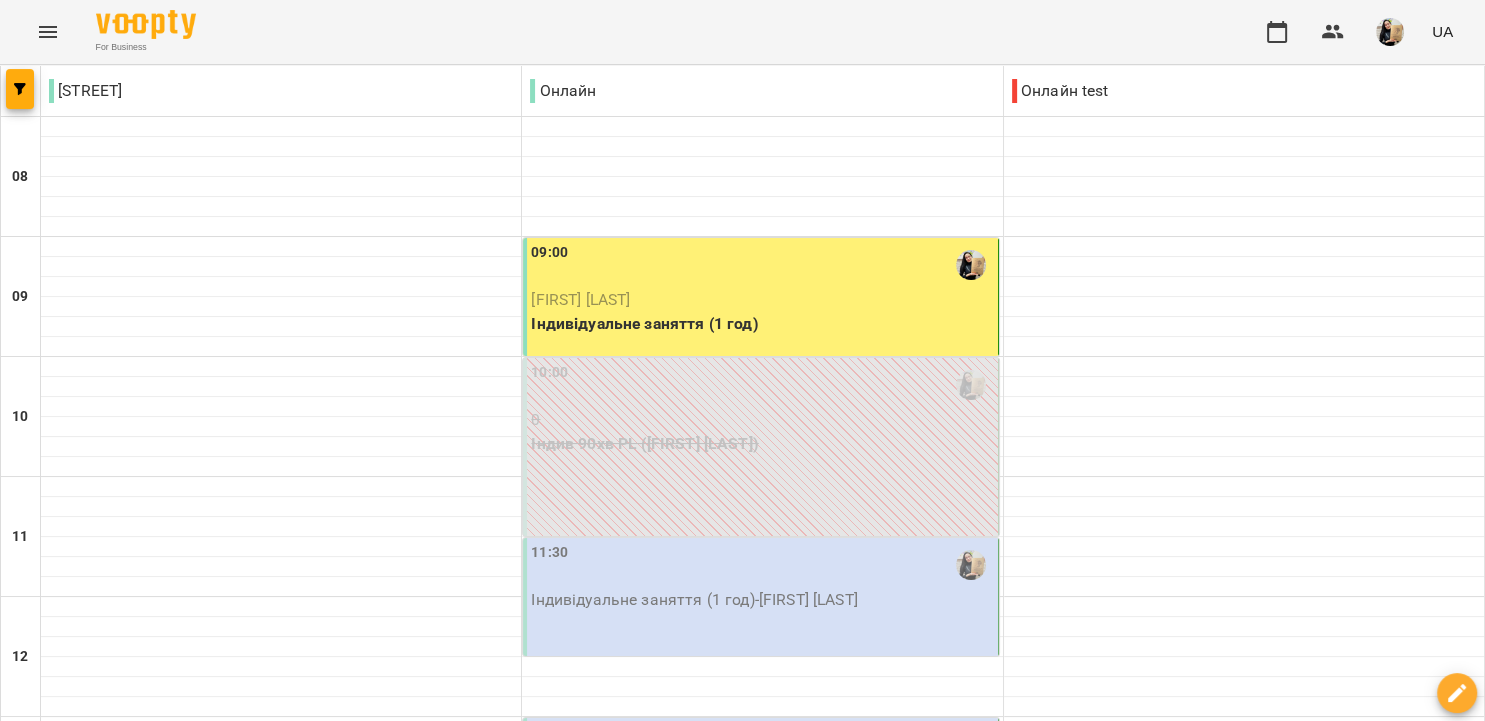 scroll, scrollTop: 691, scrollLeft: 0, axis: vertical 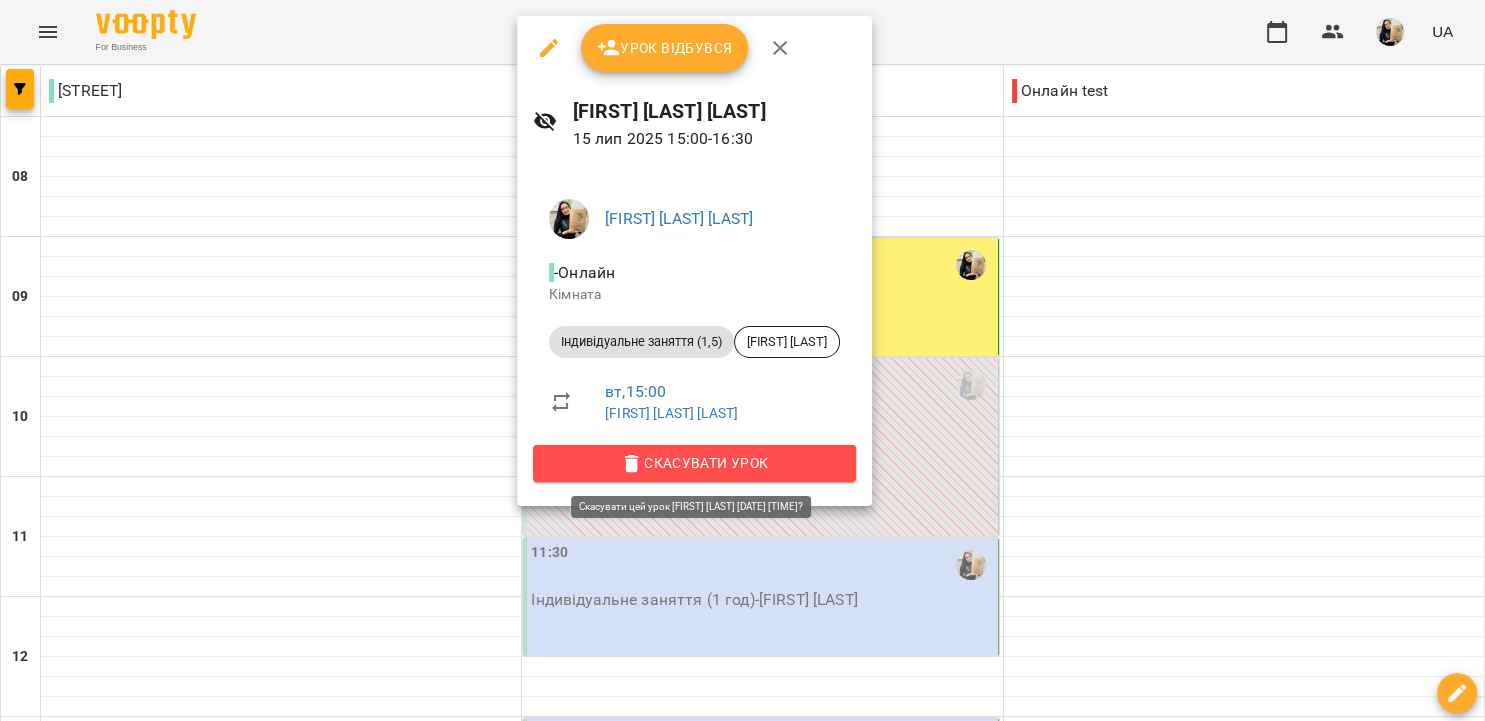 click on "Скасувати Урок" at bounding box center [694, 463] 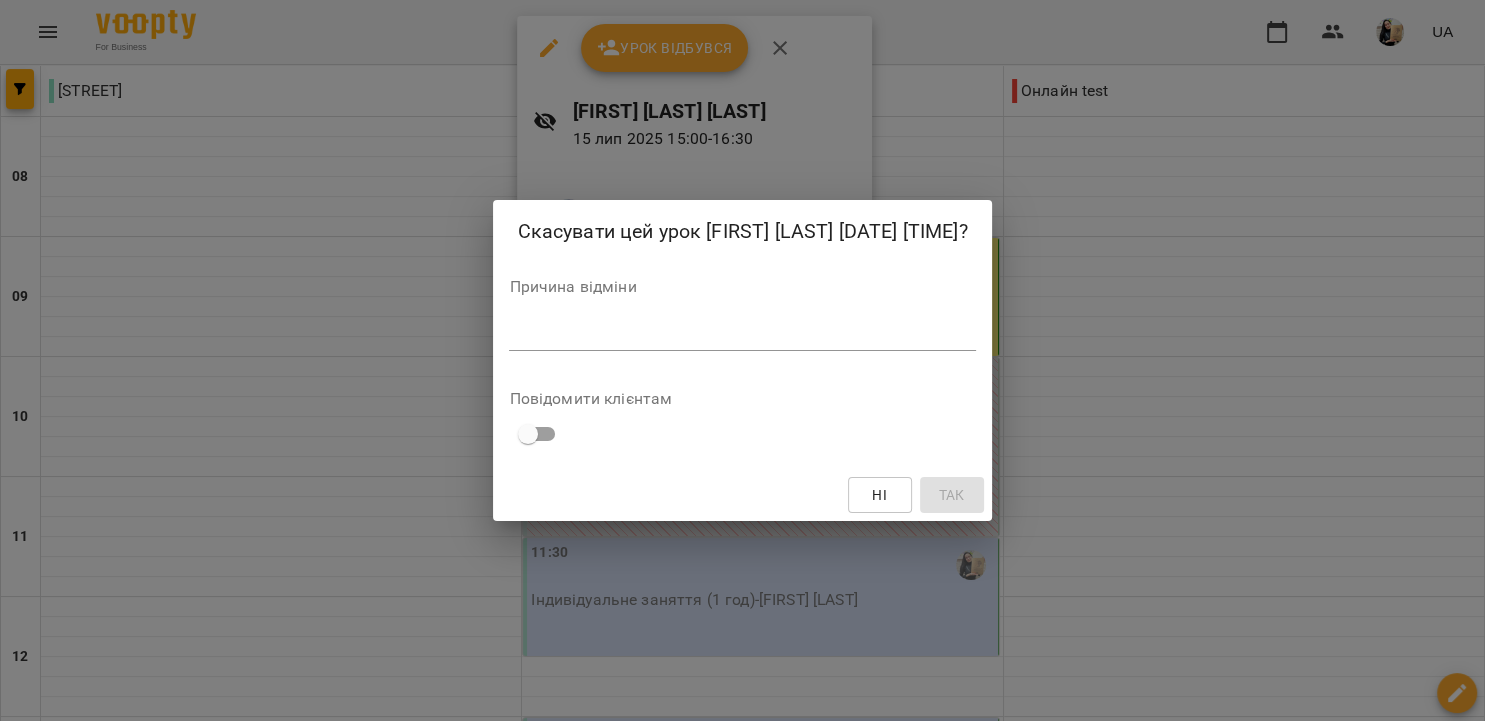 click on "Причина відміни *" at bounding box center (742, 319) 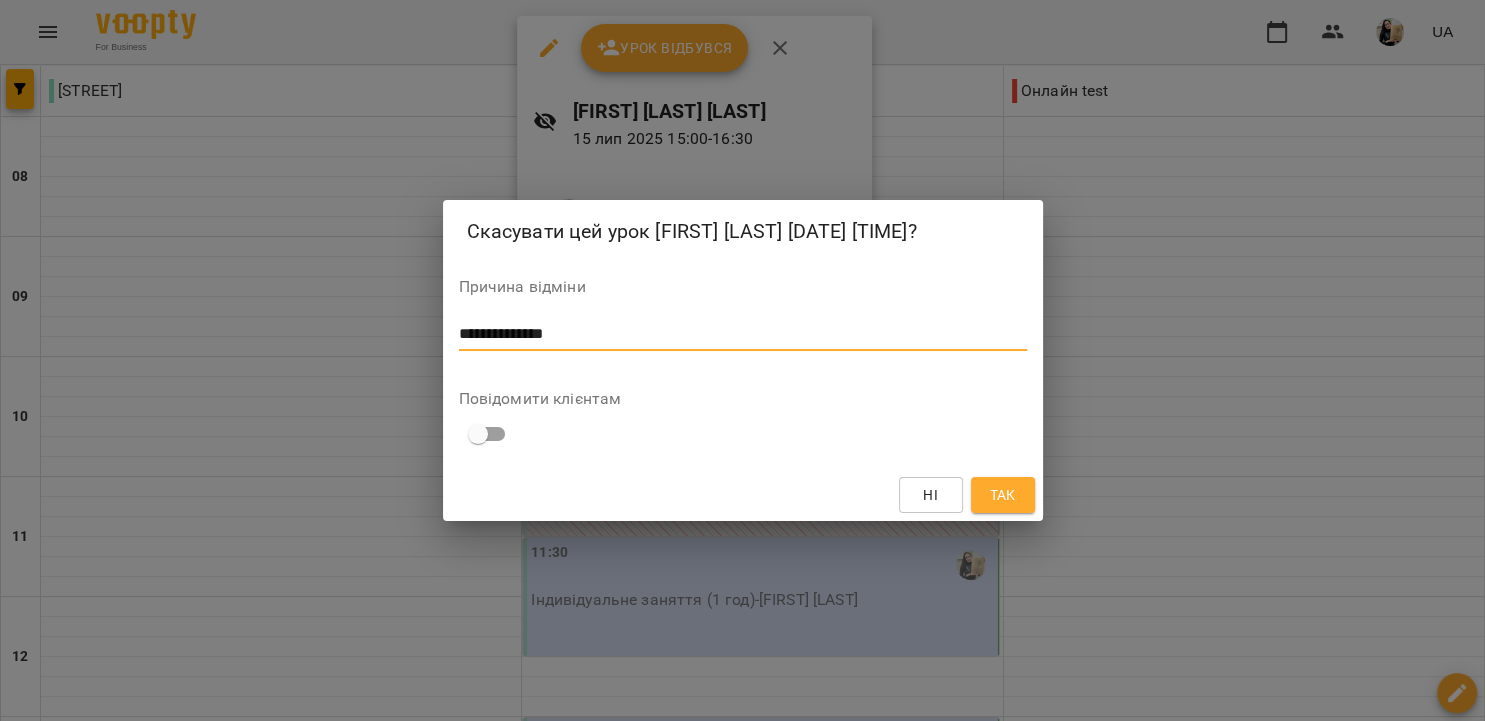 type on "**********" 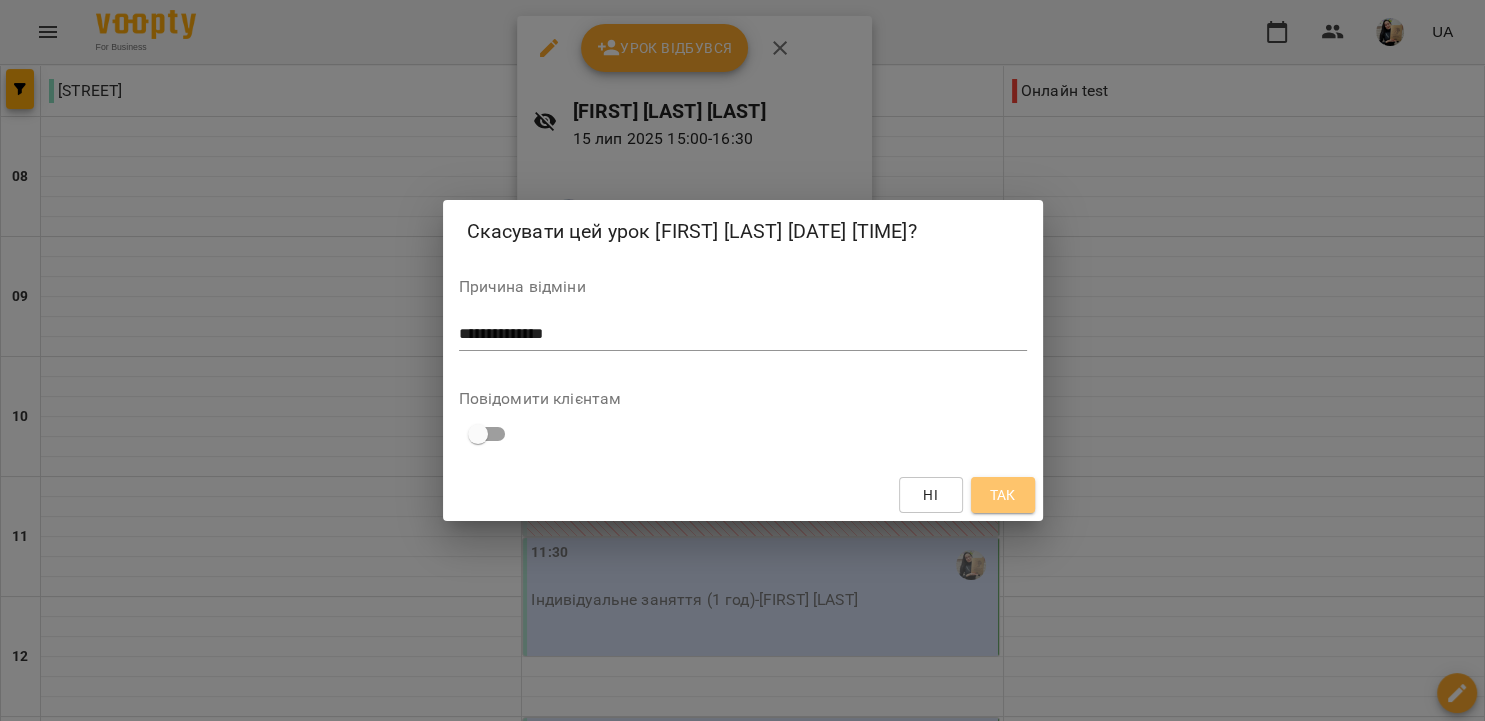 click on "Так" at bounding box center (1002, 495) 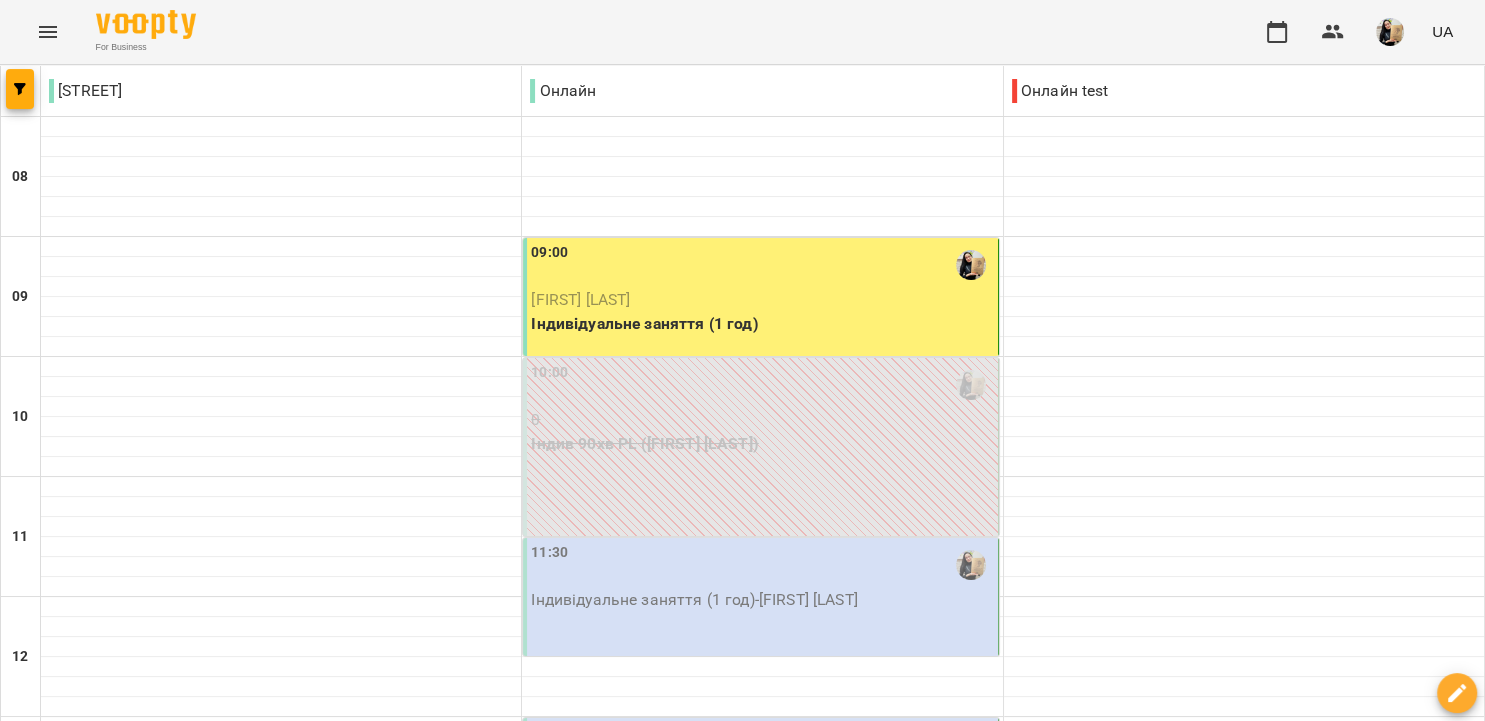 scroll, scrollTop: 0, scrollLeft: 0, axis: both 